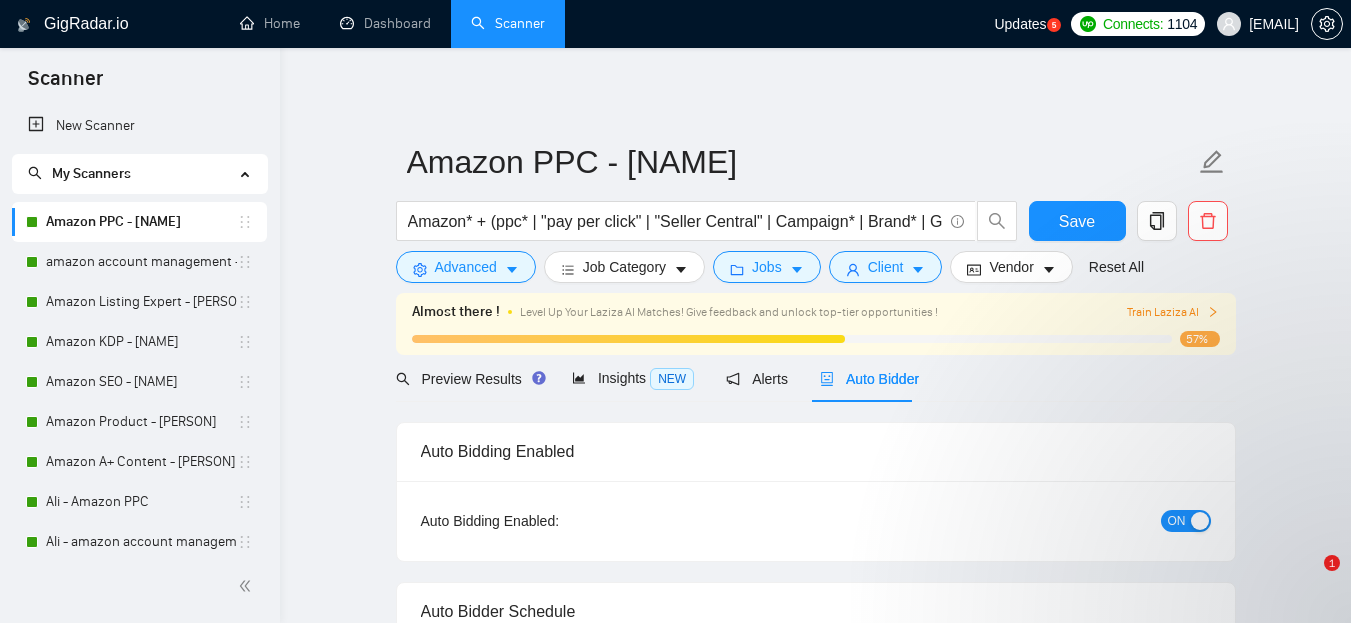 scroll, scrollTop: 0, scrollLeft: 0, axis: both 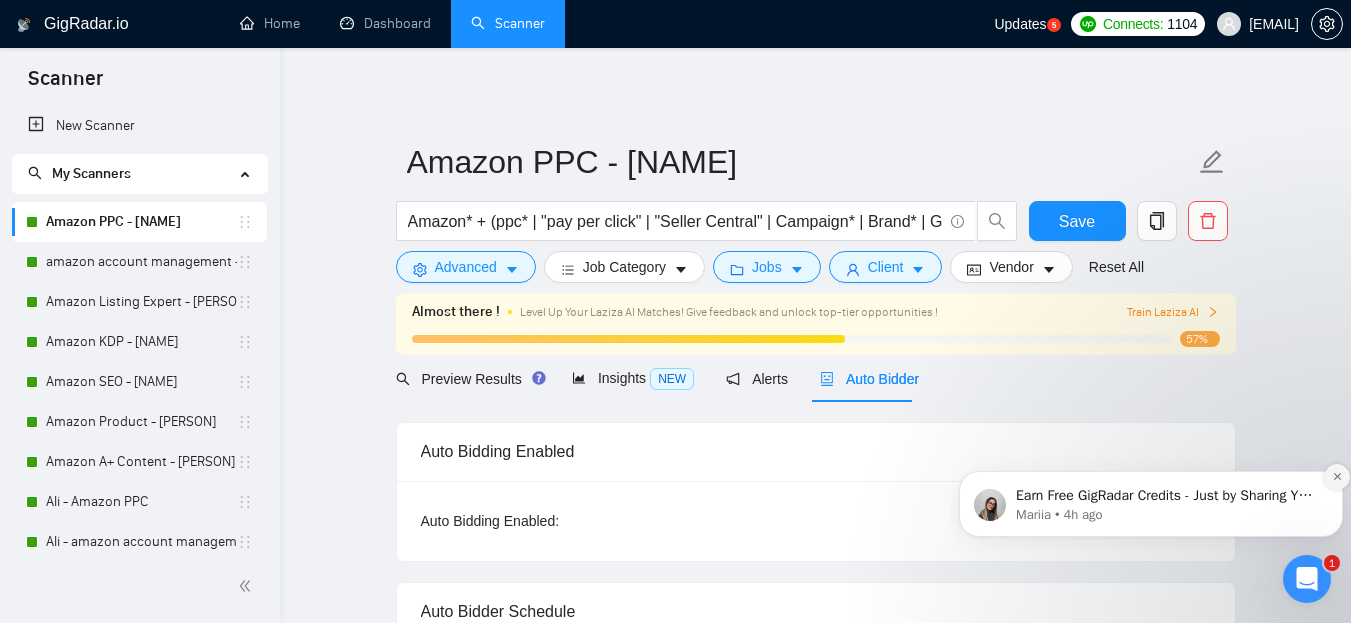 click 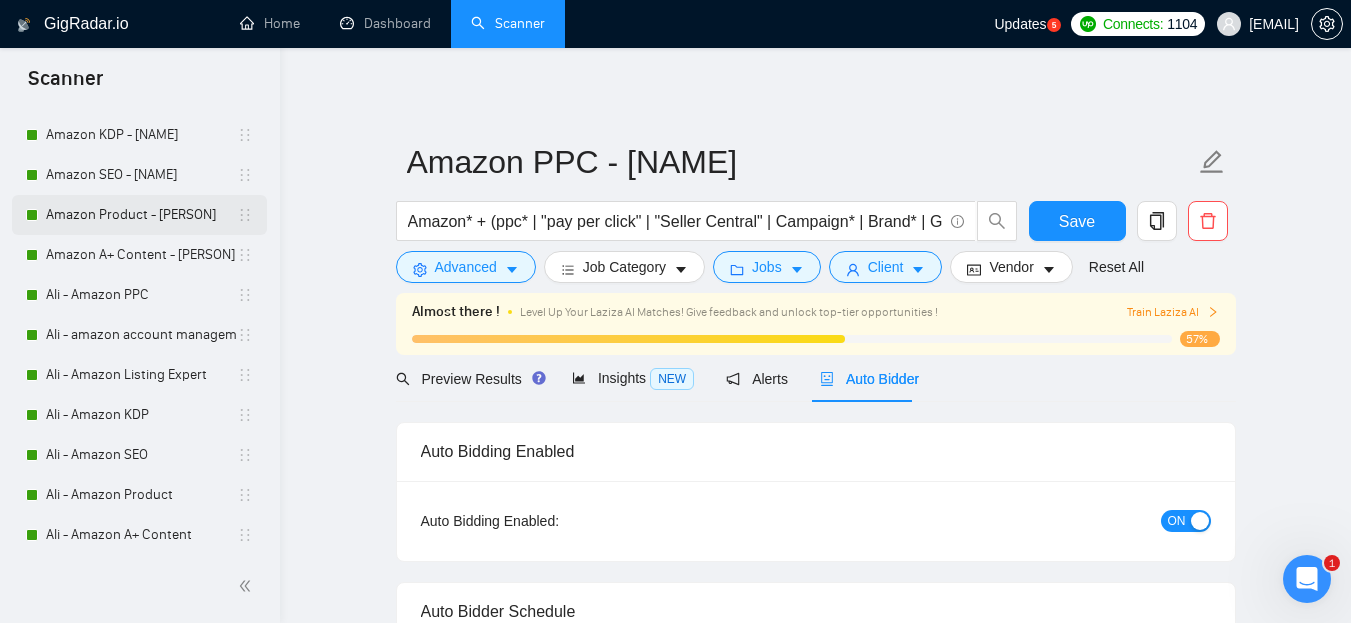 scroll, scrollTop: 212, scrollLeft: 0, axis: vertical 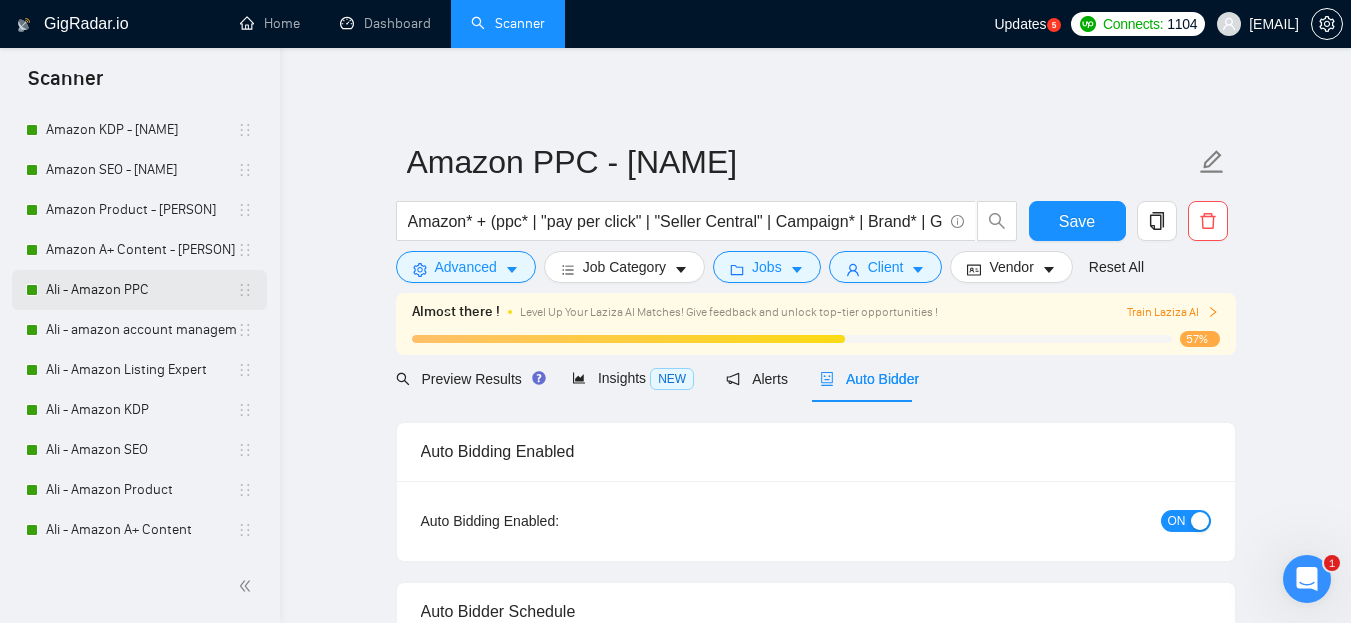 click on "Ali - Amazon PPC" at bounding box center (141, 290) 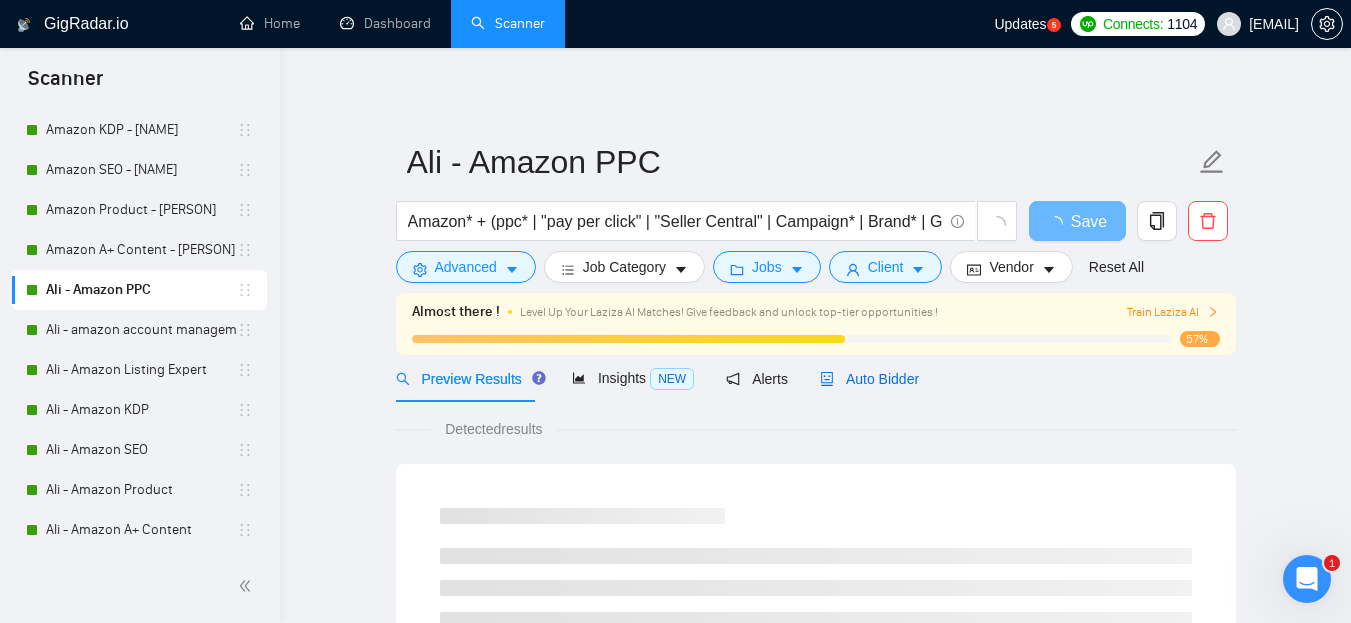 click on "Auto Bidder" at bounding box center [869, 379] 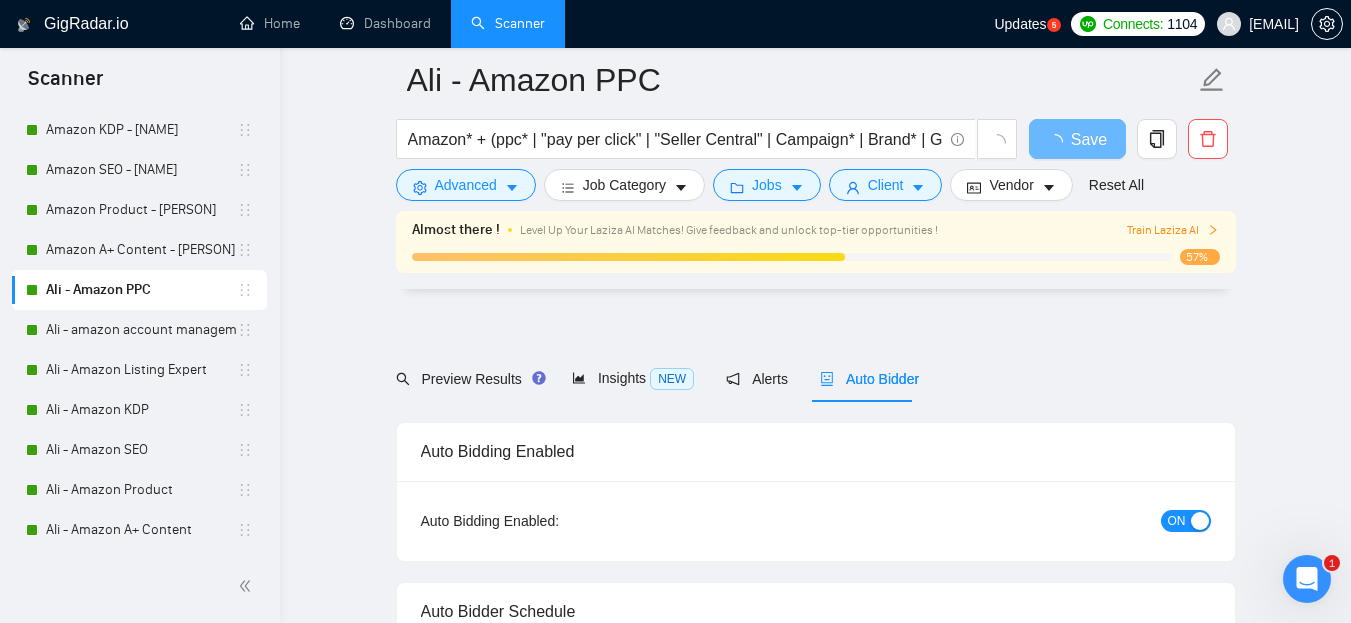 scroll, scrollTop: 200, scrollLeft: 0, axis: vertical 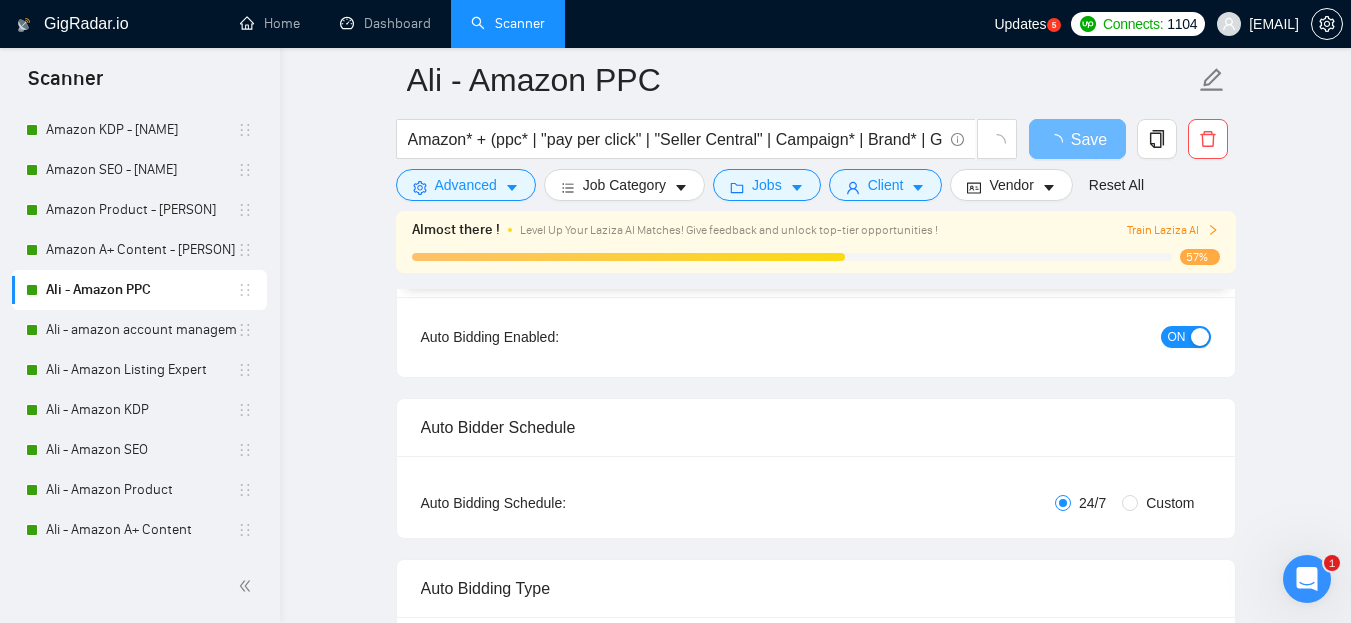 click on "ON" at bounding box center (1186, 337) 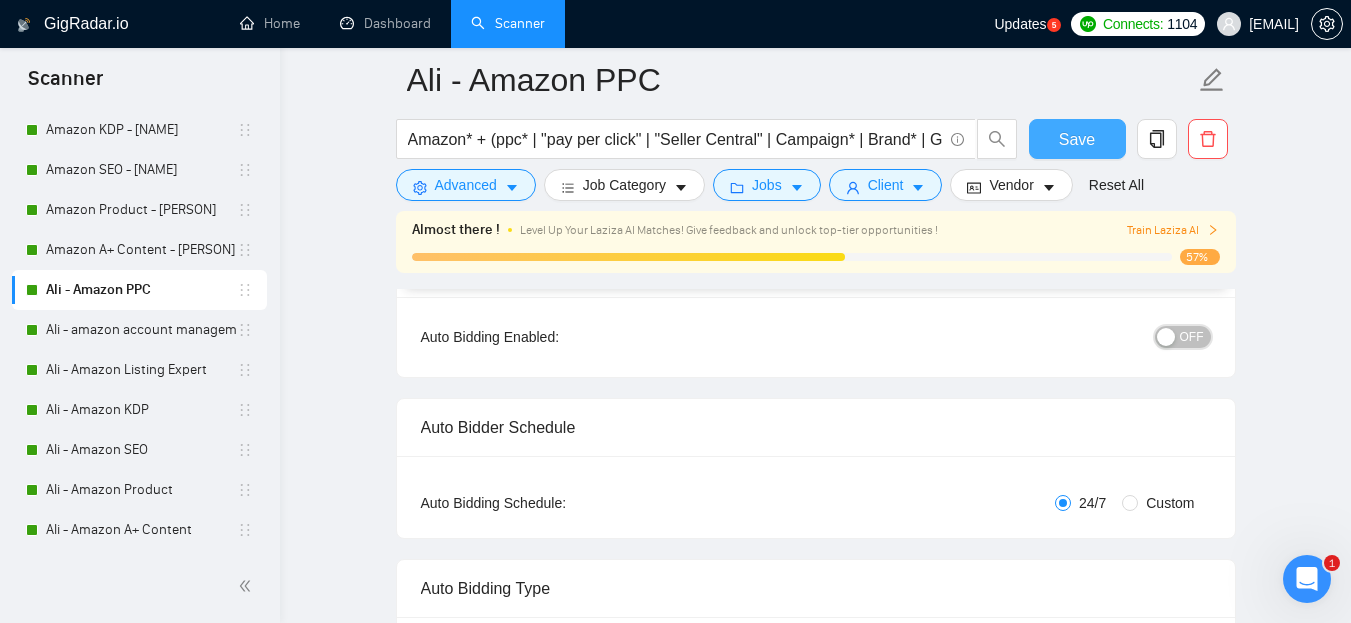 scroll, scrollTop: 100, scrollLeft: 0, axis: vertical 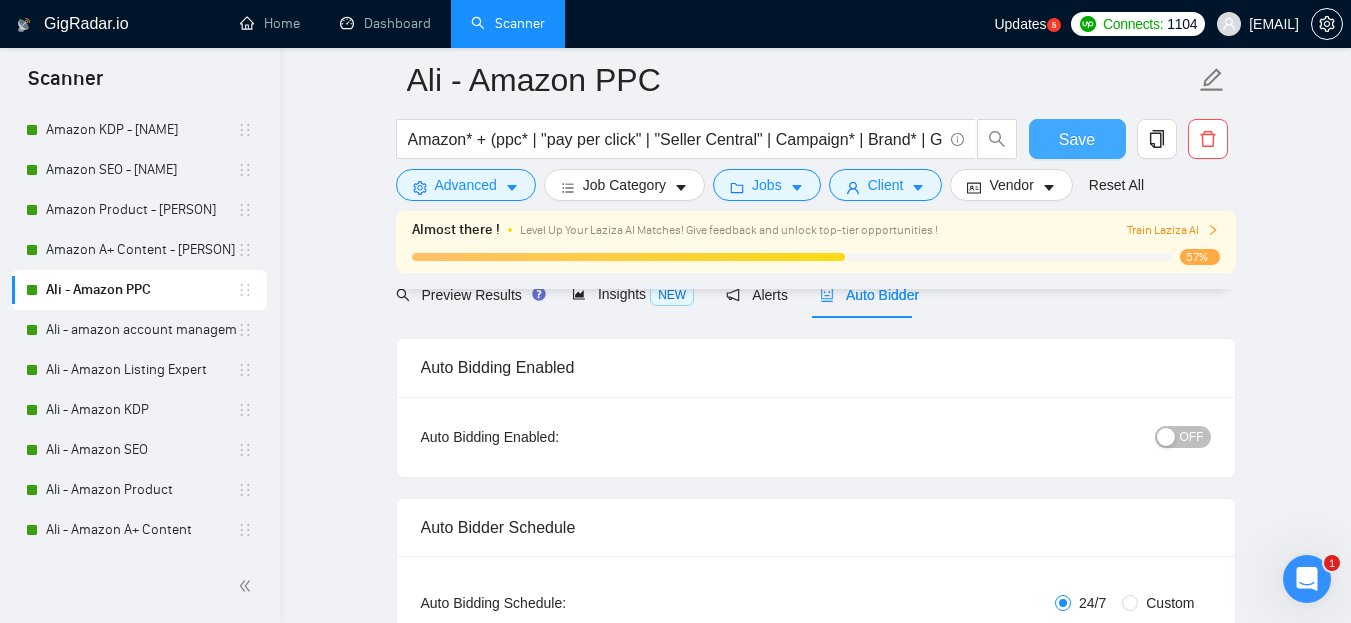 click on "Save" at bounding box center (1077, 139) 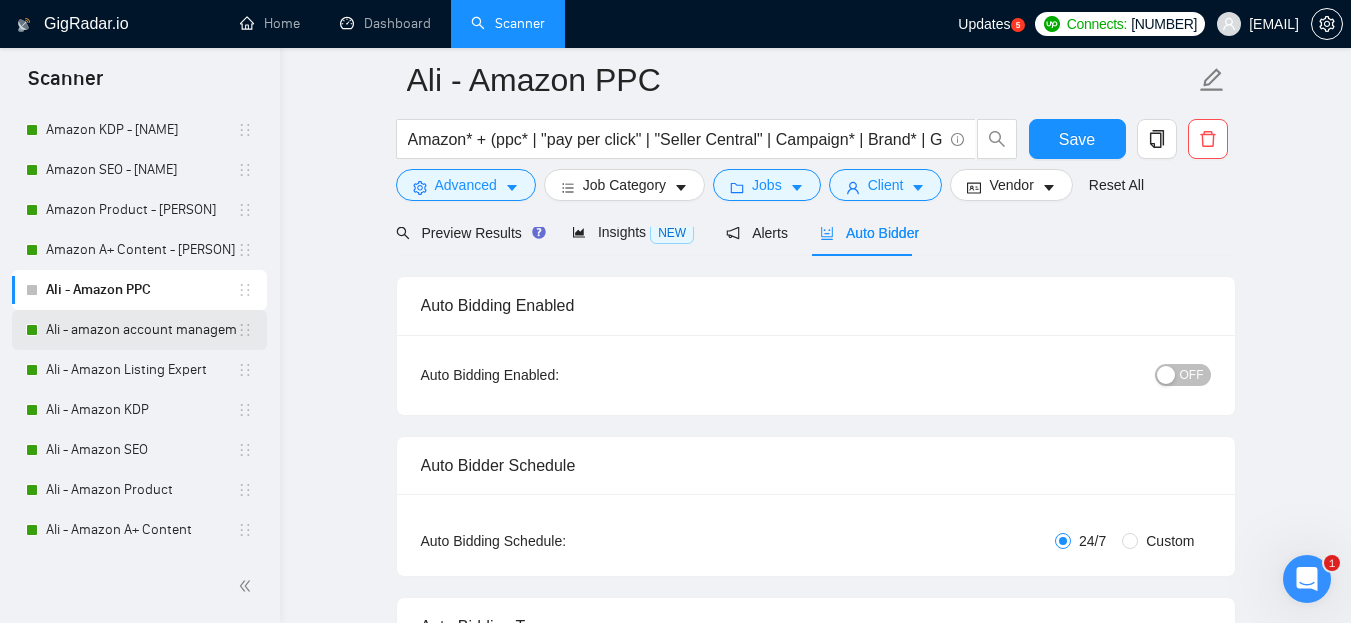 click on "Ali - amazon account management" at bounding box center (141, 330) 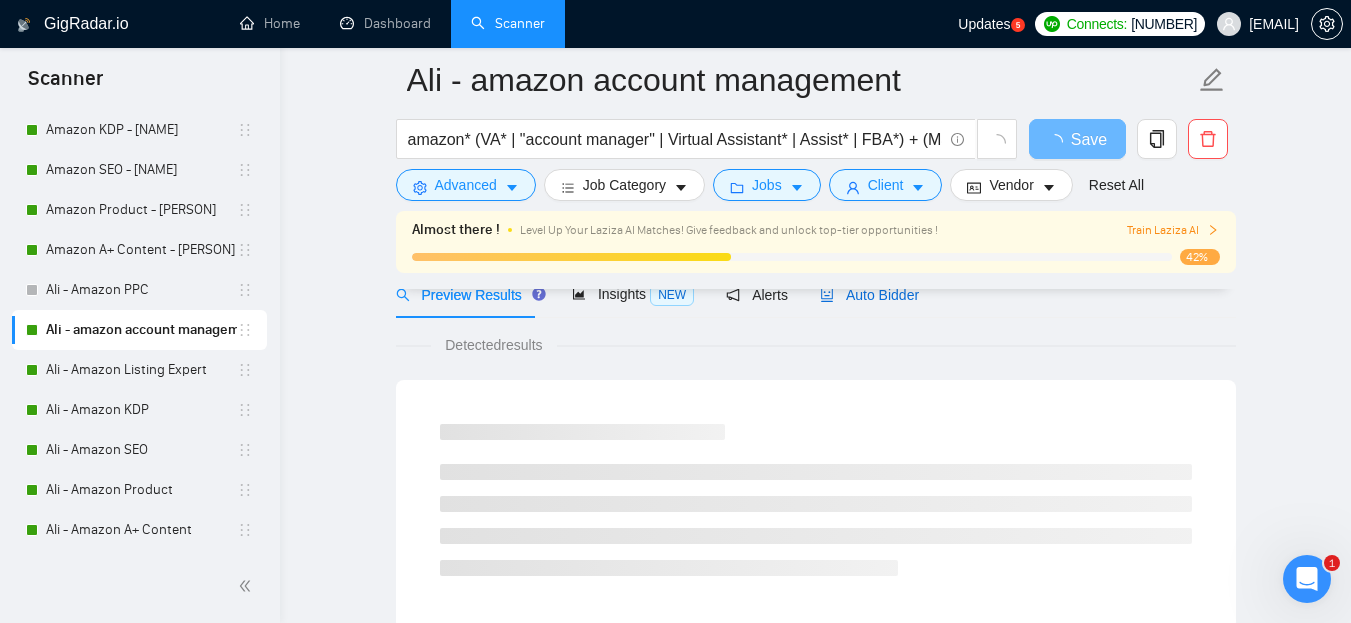 click on "Auto Bidder" at bounding box center [869, 295] 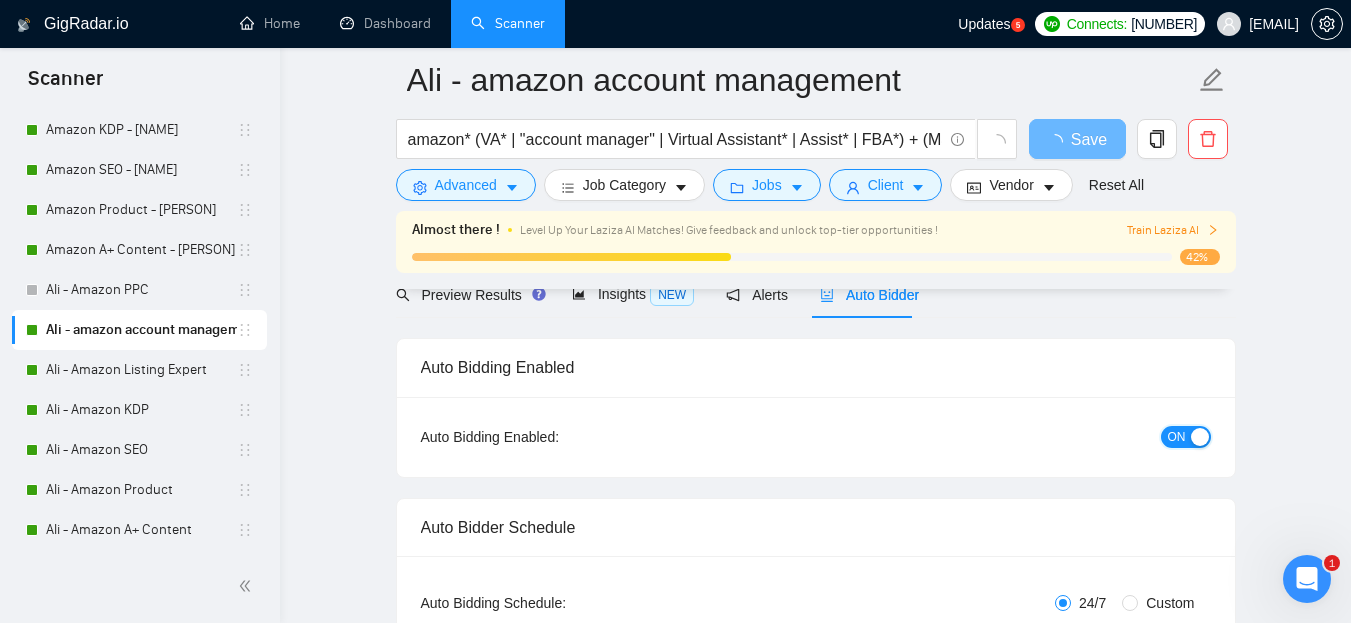 click at bounding box center (1200, 437) 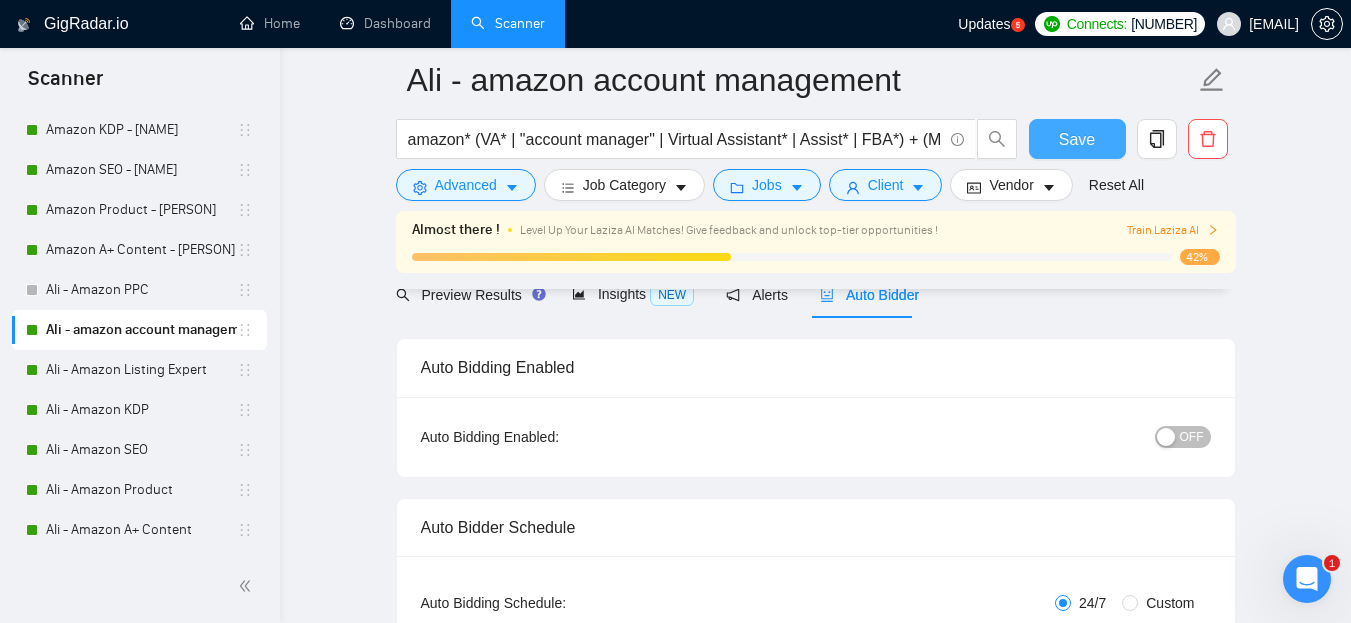 click on "Save" at bounding box center [1077, 139] 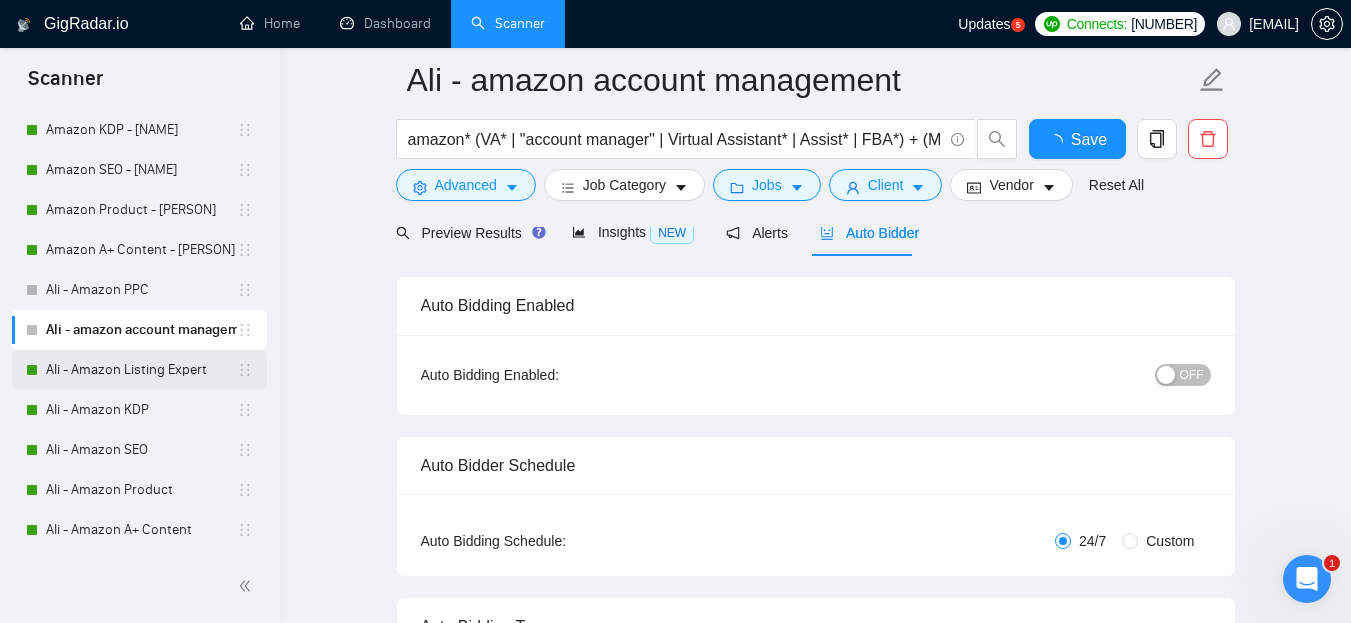 click on "Ali - Amazon Listing Expert" at bounding box center [141, 370] 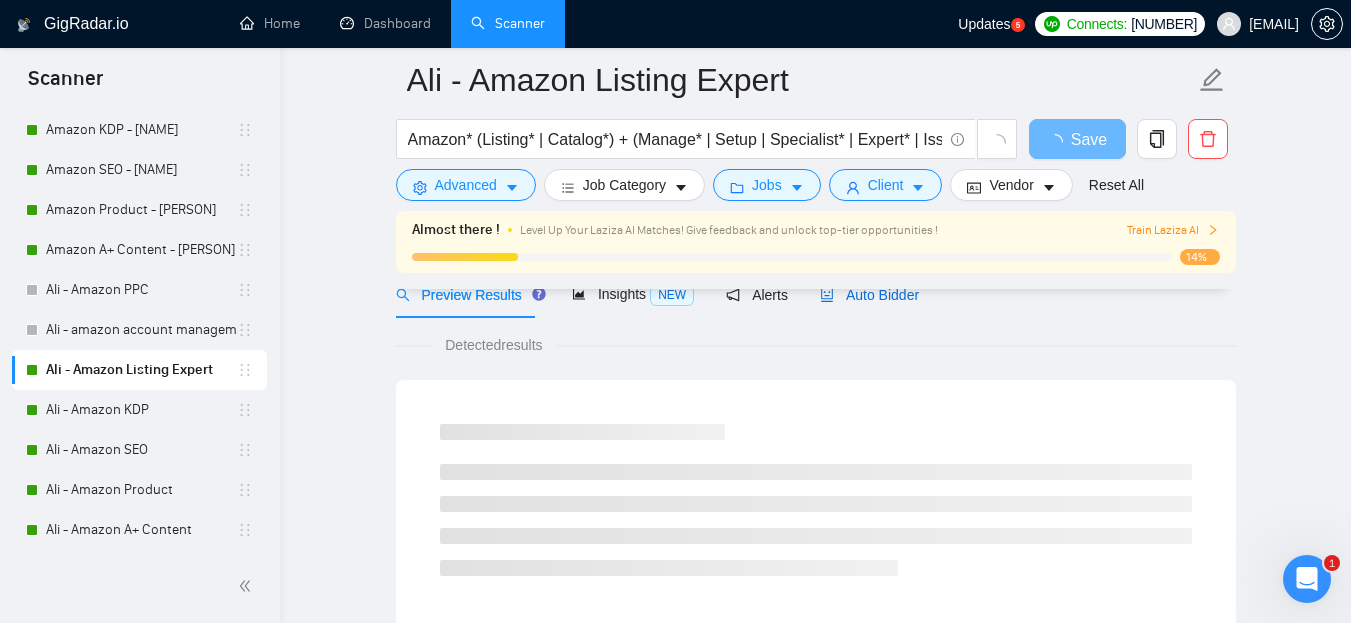 click on "Auto Bidder" at bounding box center [869, 295] 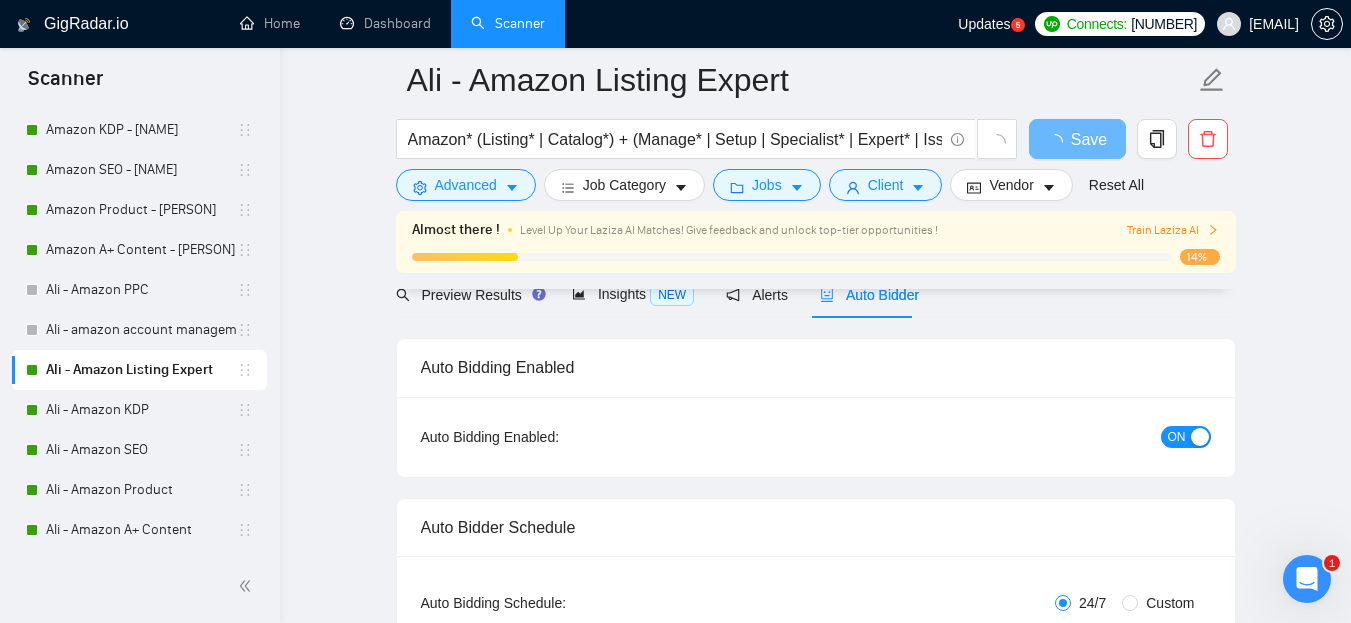 click on "ON" at bounding box center [1177, 437] 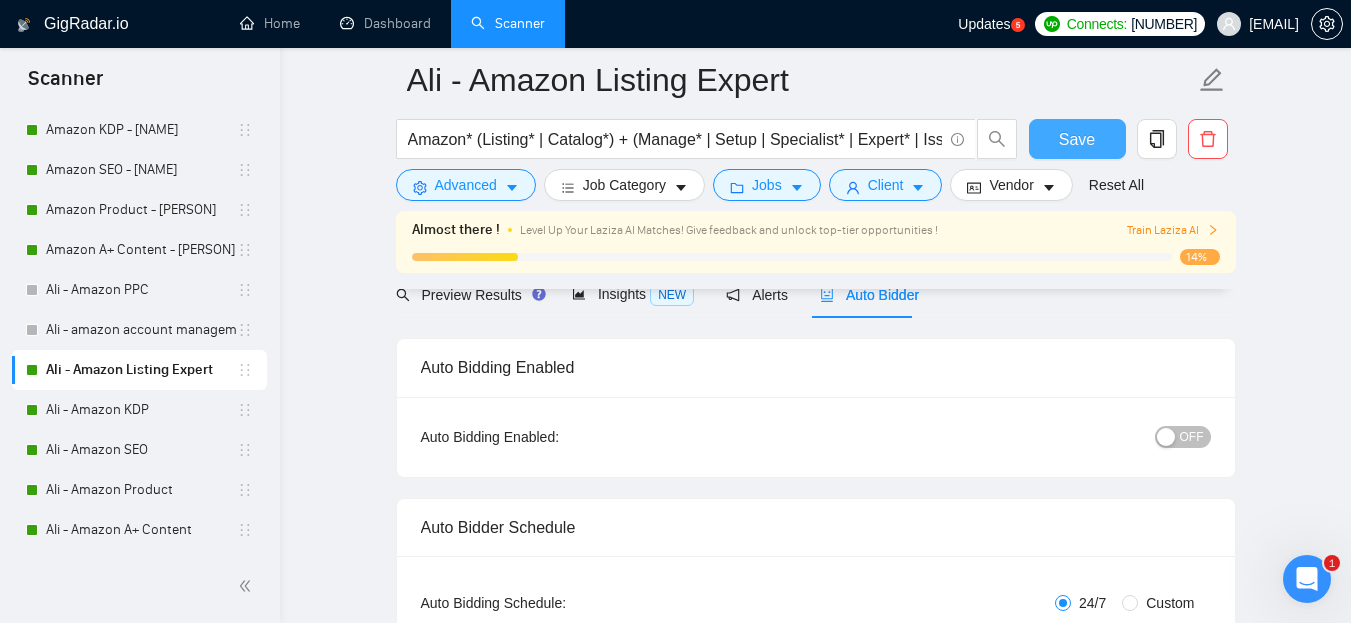click on "Save" at bounding box center [1077, 139] 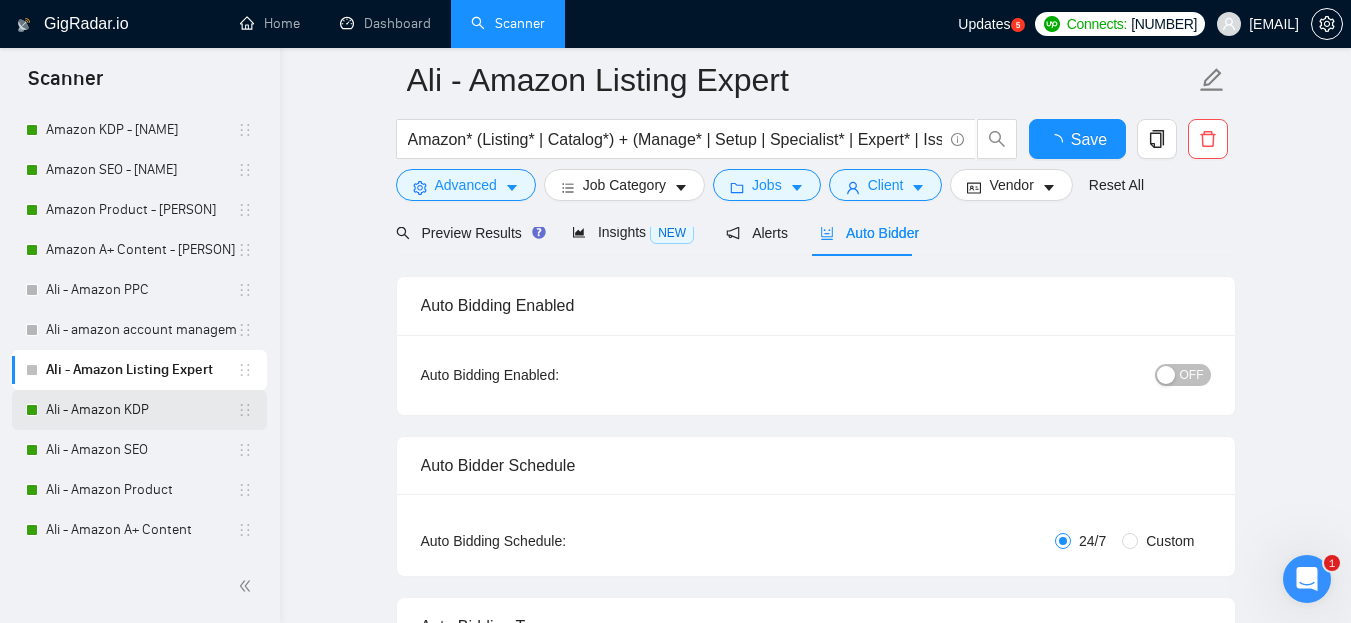 click on "Ali - Amazon KDP" at bounding box center [141, 410] 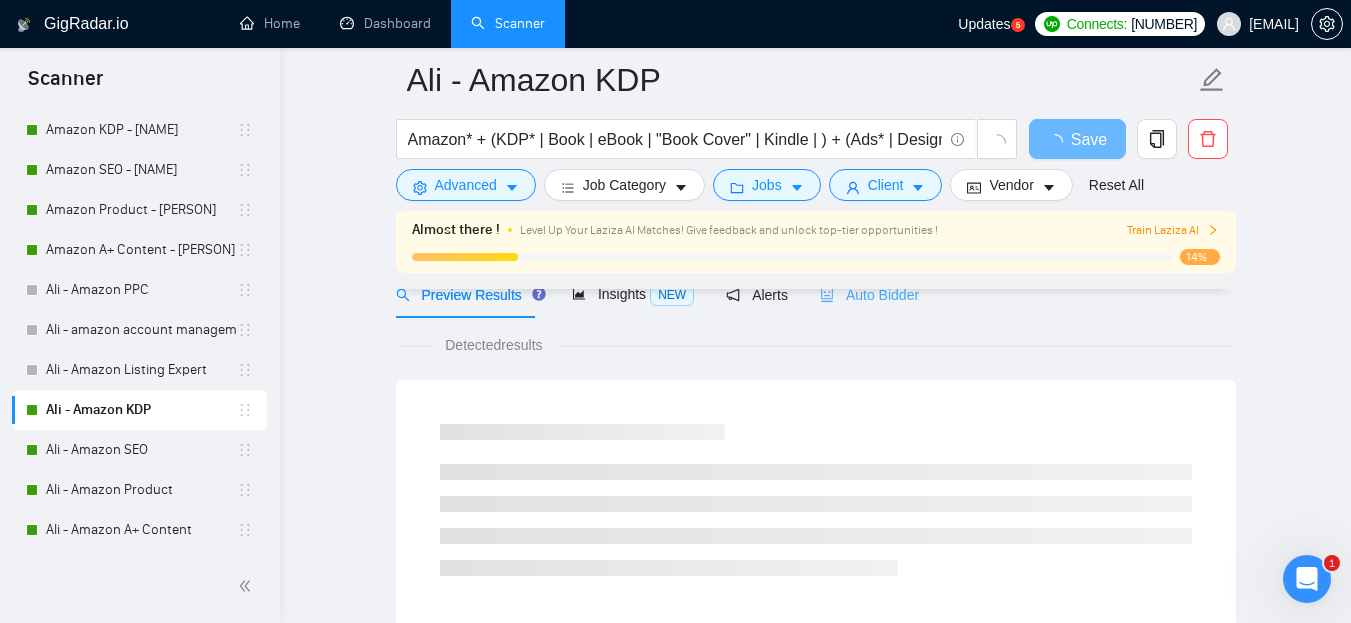 click on "Auto Bidder" at bounding box center [869, 294] 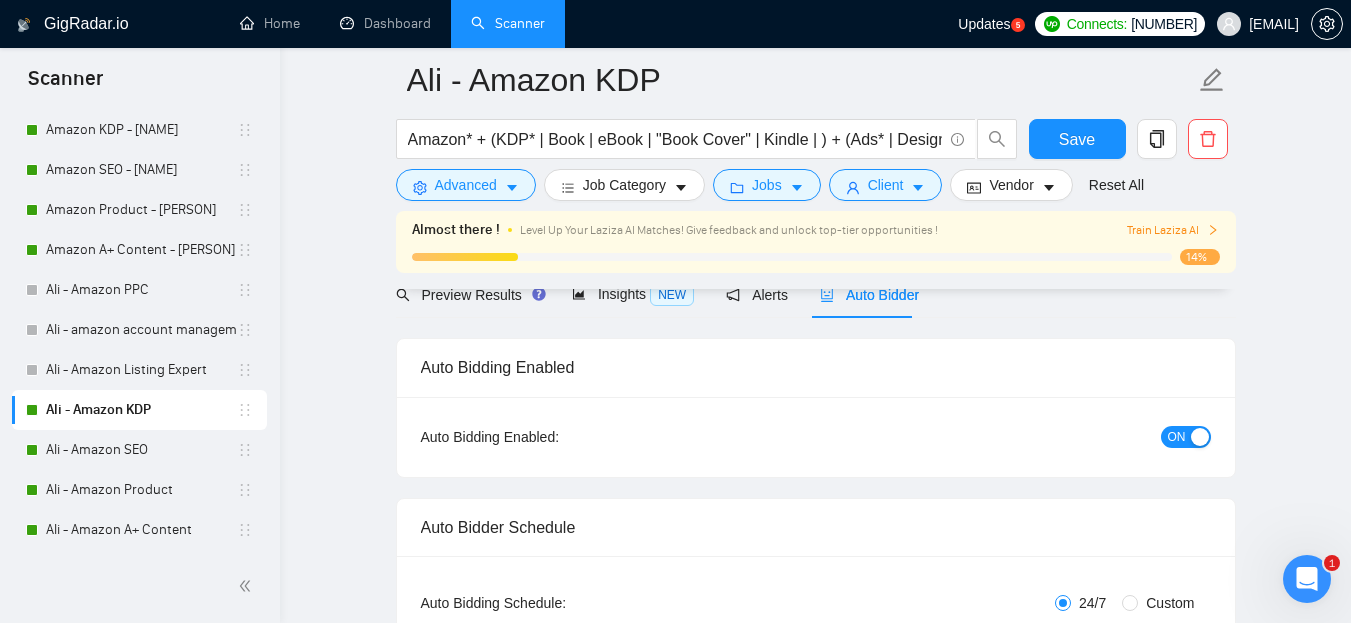 click on "ON" at bounding box center [1177, 437] 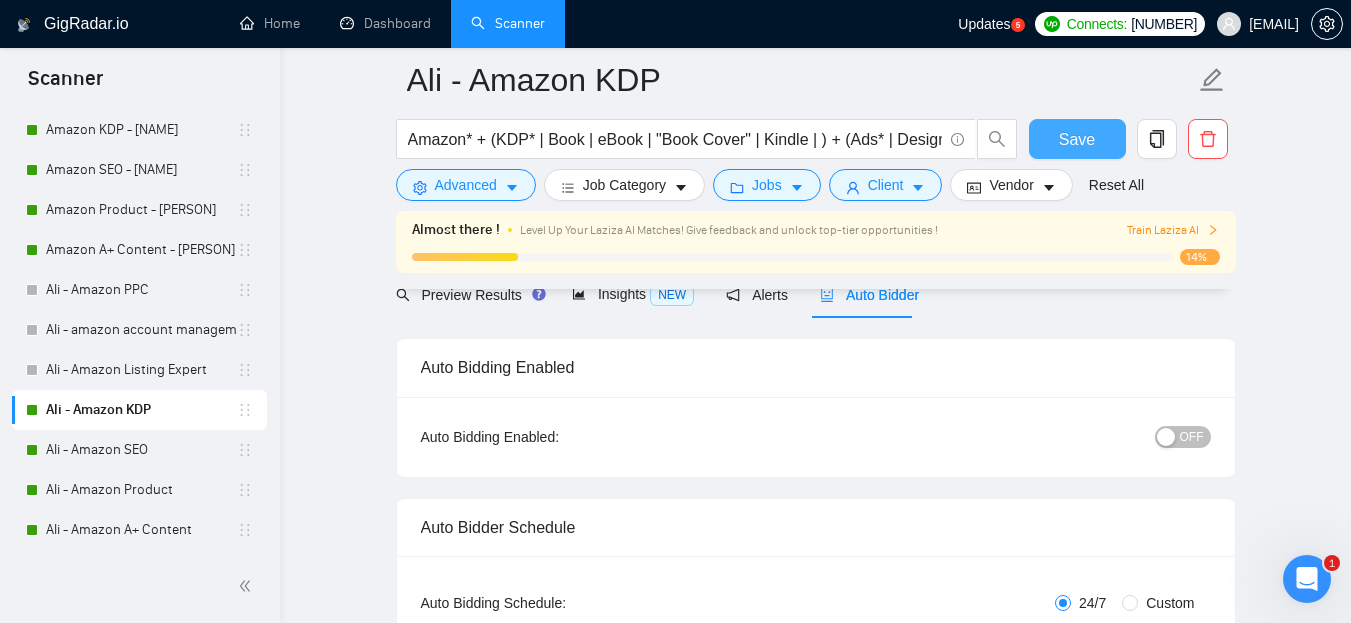 click on "Save" at bounding box center (1077, 139) 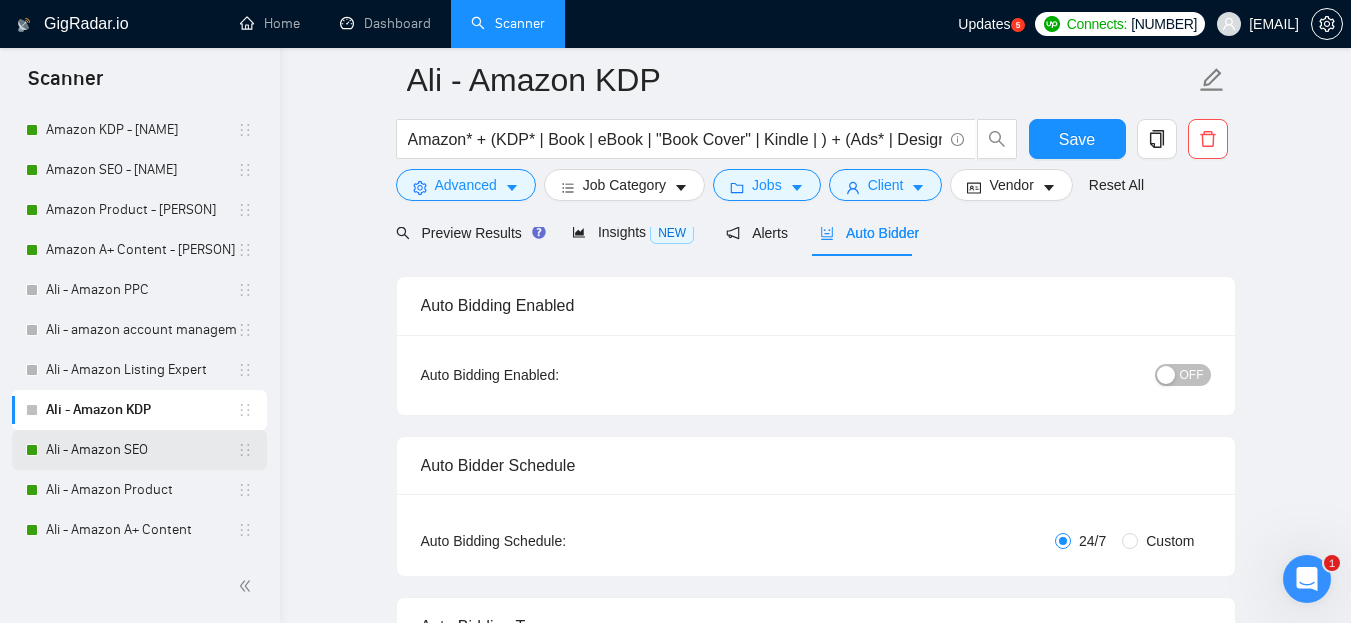 click on "Ali - Amazon SEO" at bounding box center (141, 450) 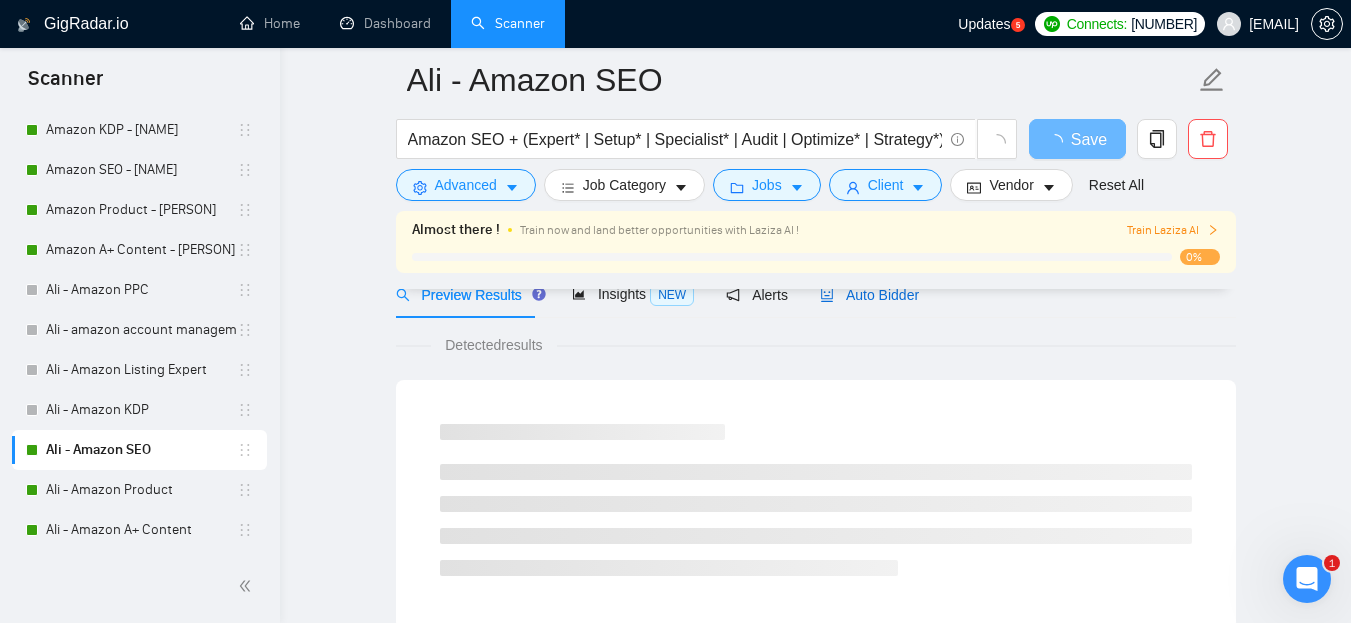 click on "Auto Bidder" at bounding box center (869, 295) 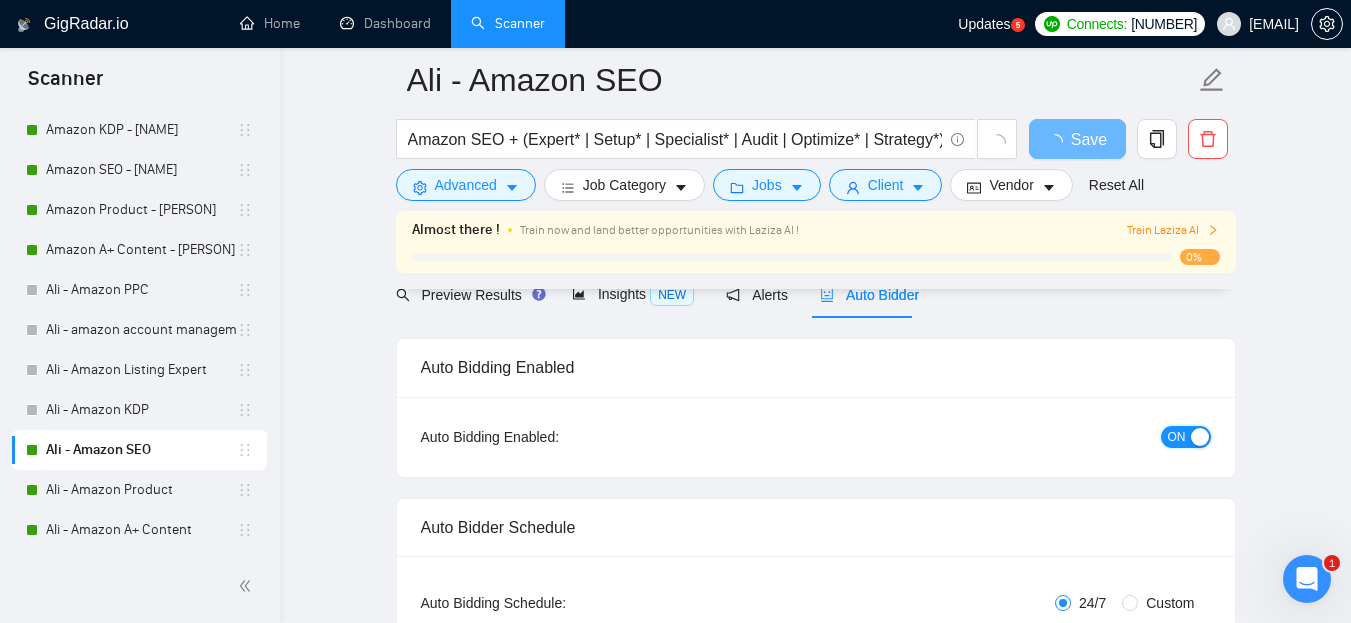 click on "ON" at bounding box center [1177, 437] 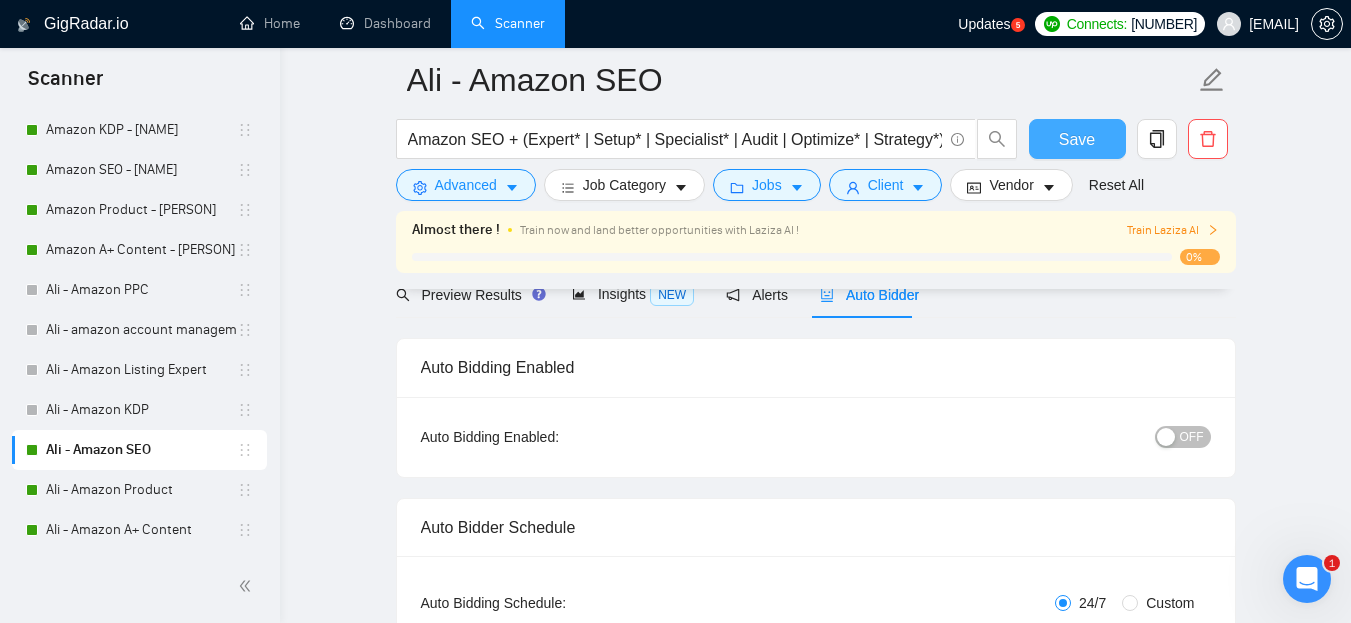 click on "Save" at bounding box center [1077, 139] 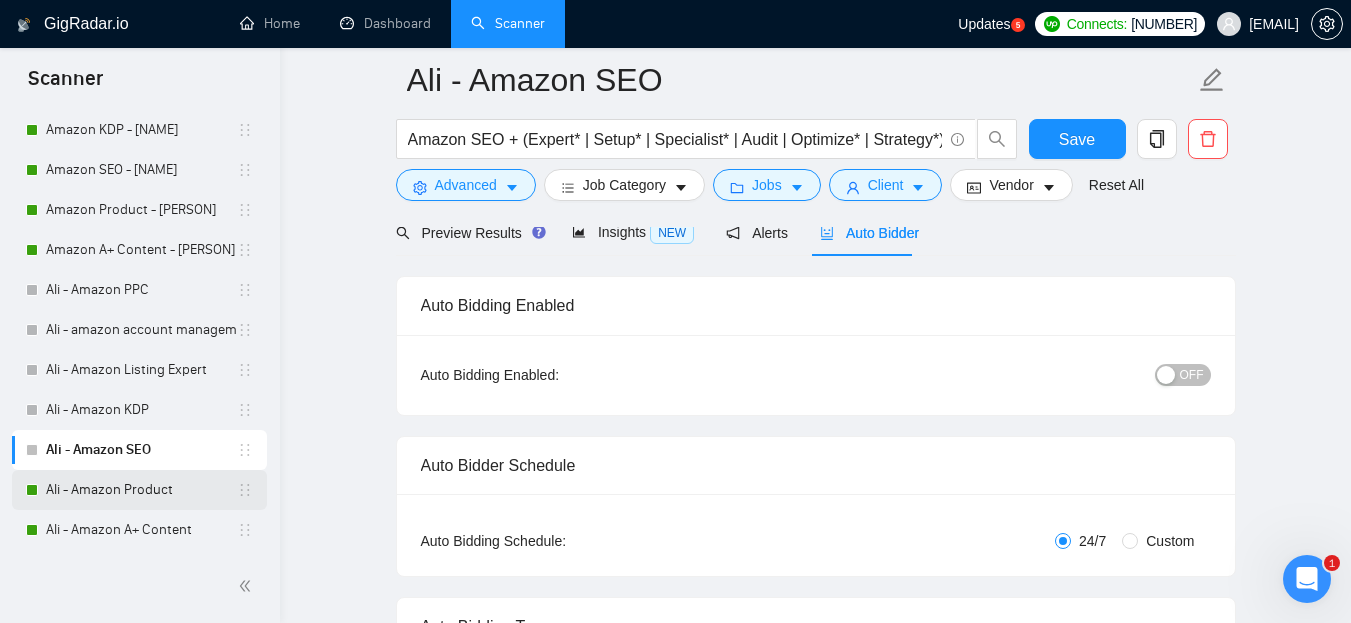 click on "Ali - Amazon Product" at bounding box center [141, 490] 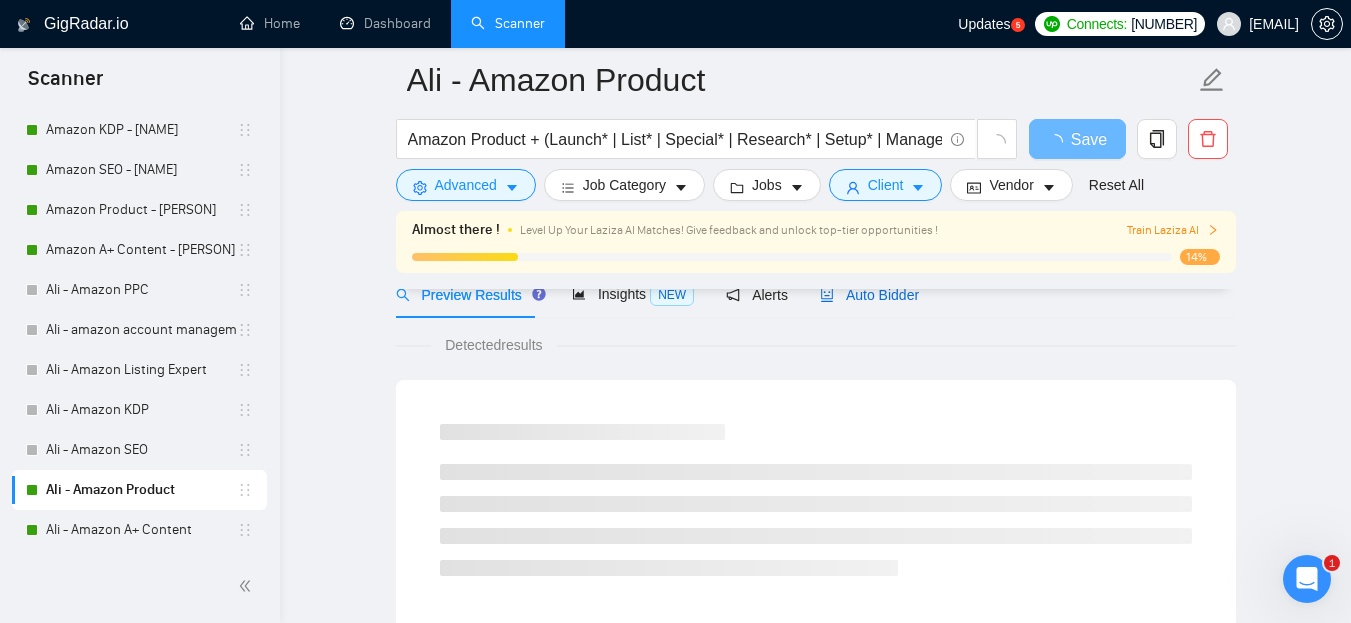 click on "Auto Bidder" at bounding box center (869, 295) 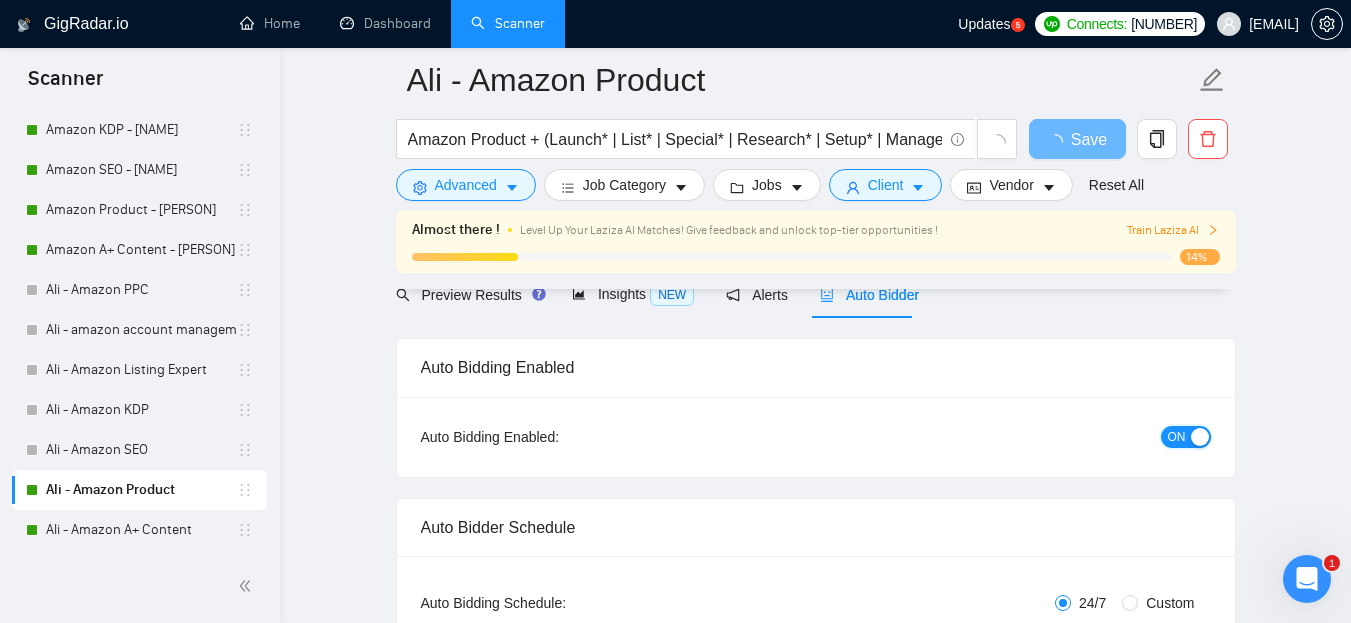 click at bounding box center [1200, 437] 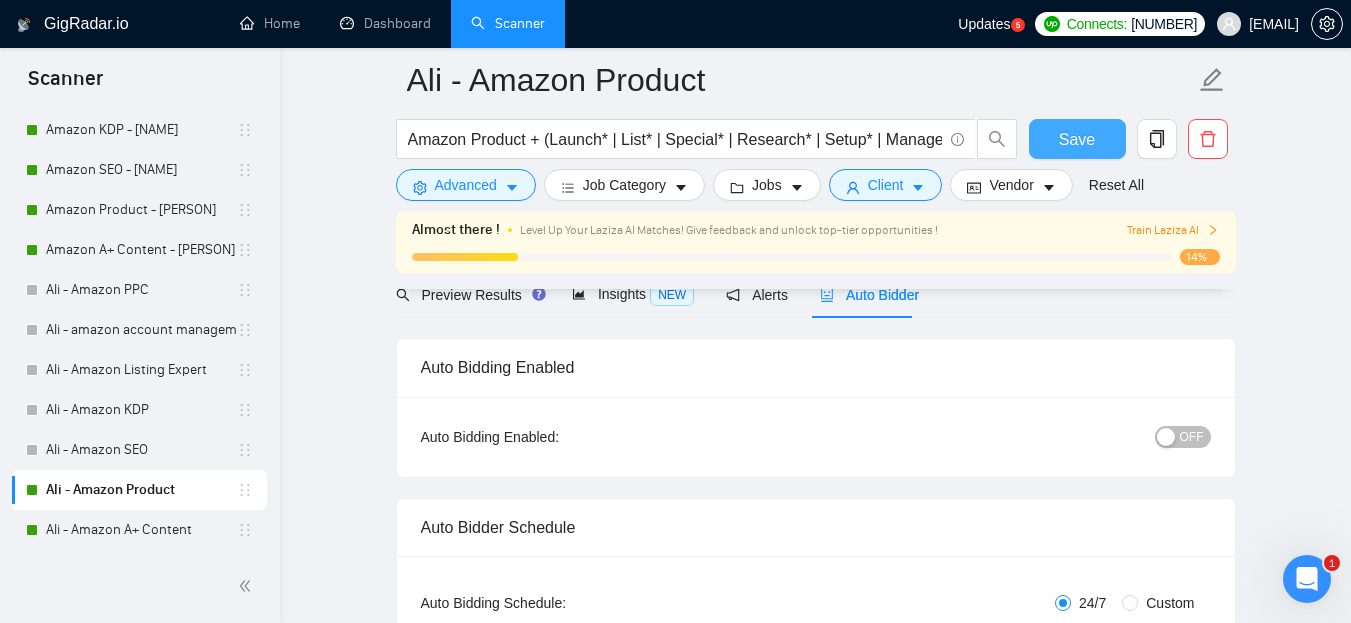 click on "Save" at bounding box center [1077, 139] 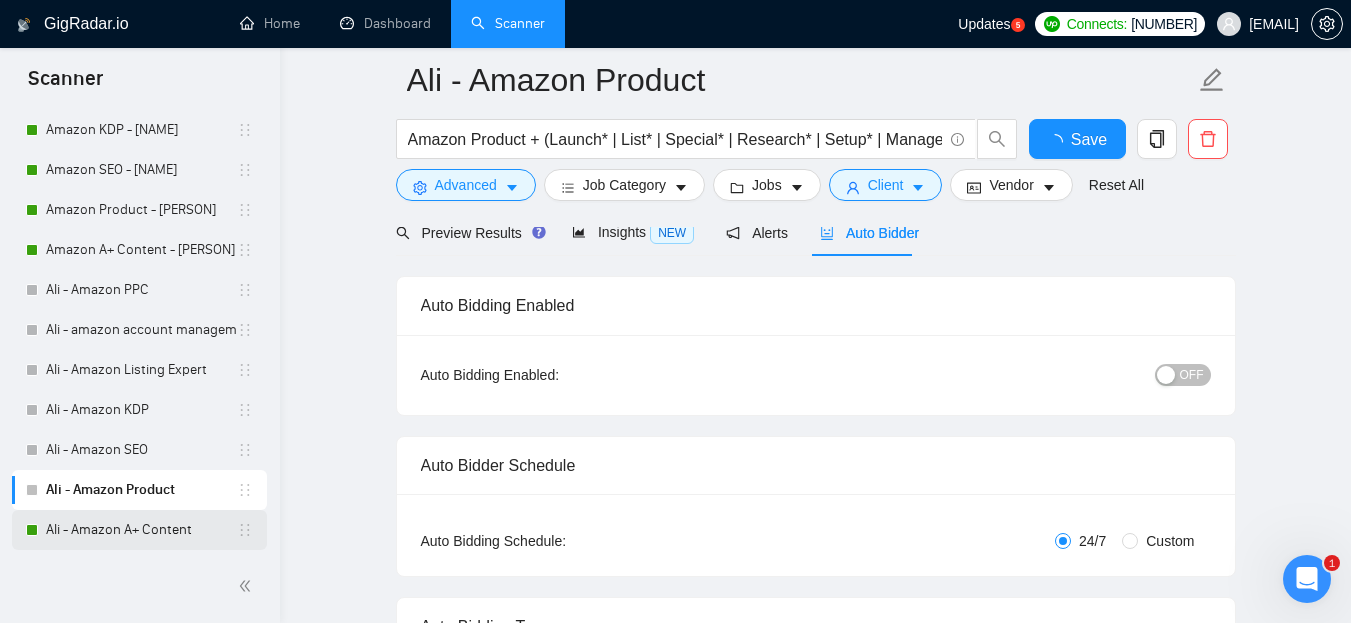 click on "Ali - Amazon A+ Content" at bounding box center (141, 530) 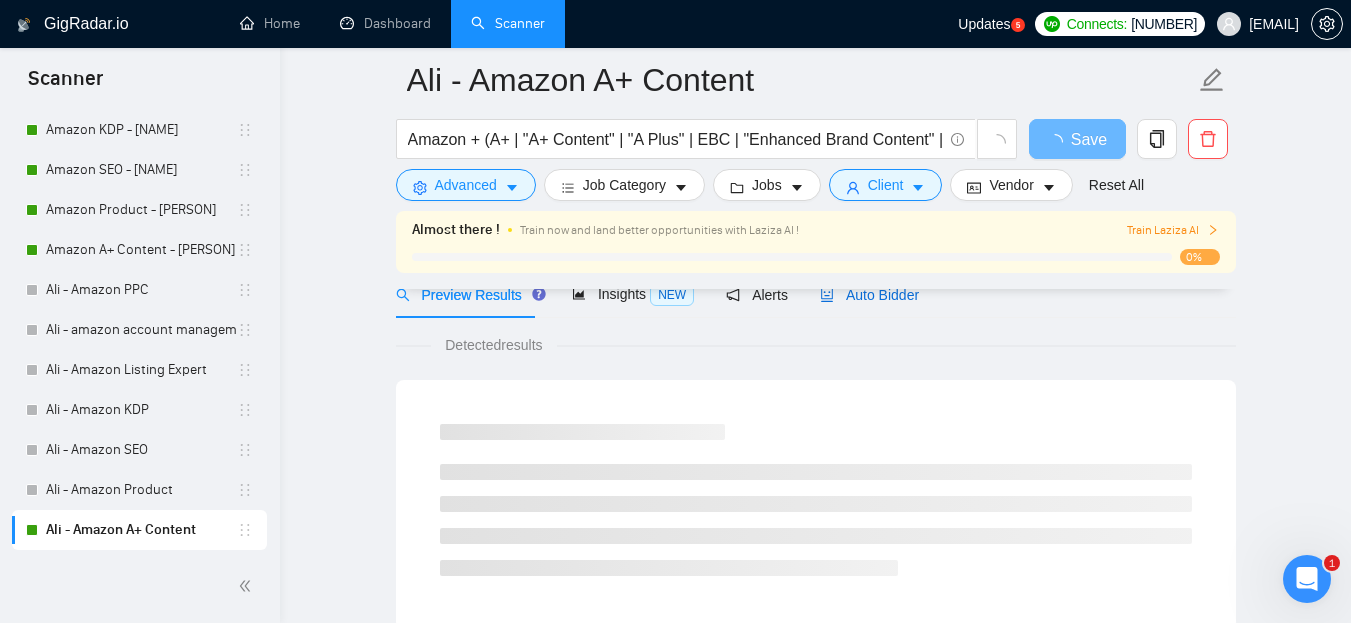 click on "Auto Bidder" at bounding box center [869, 295] 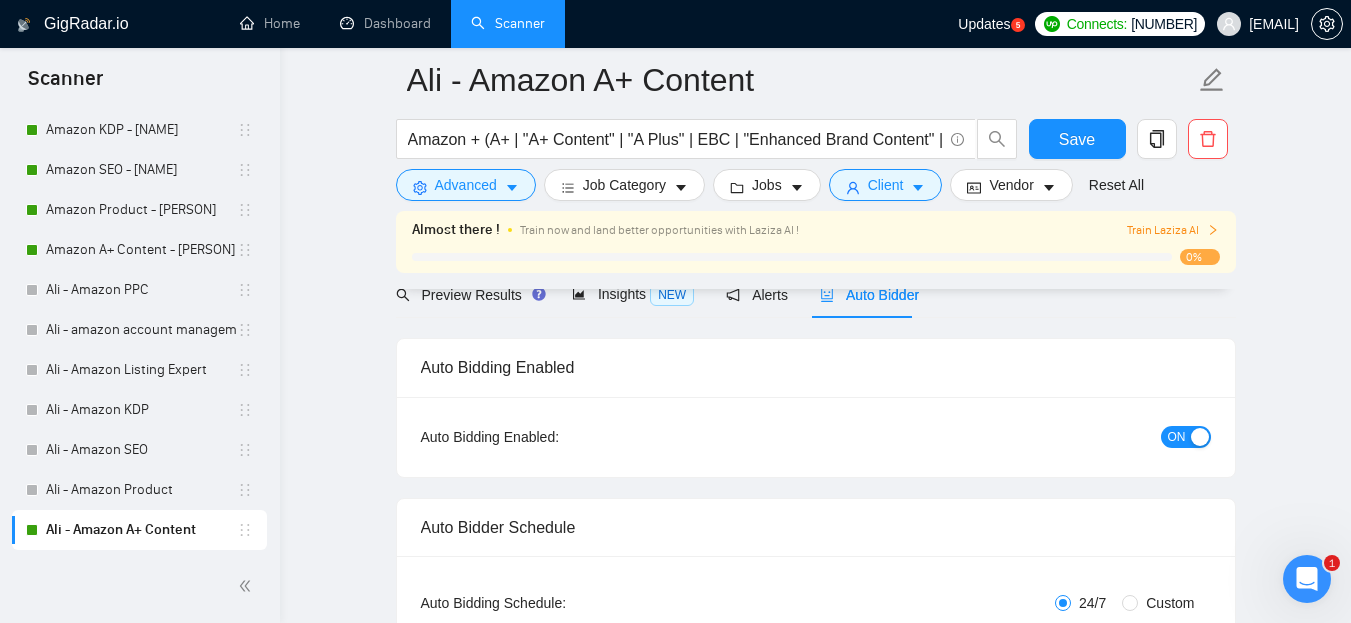 click on "ON" at bounding box center (1177, 437) 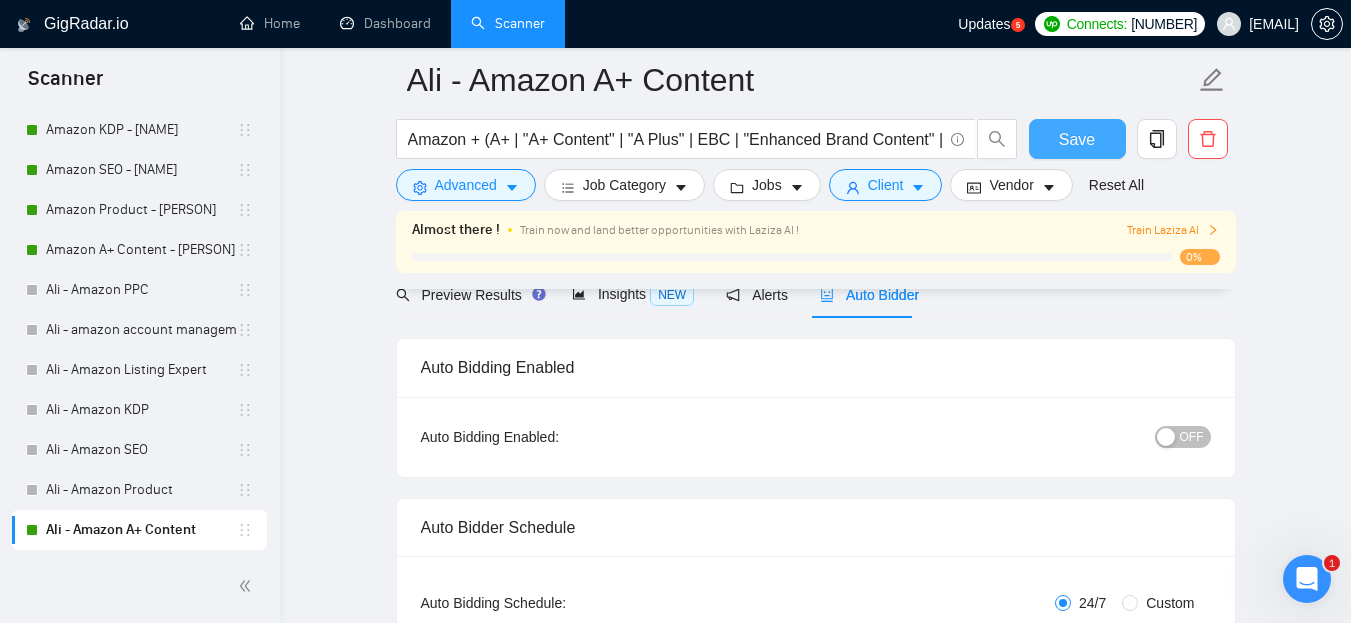 click on "Save" at bounding box center [1077, 139] 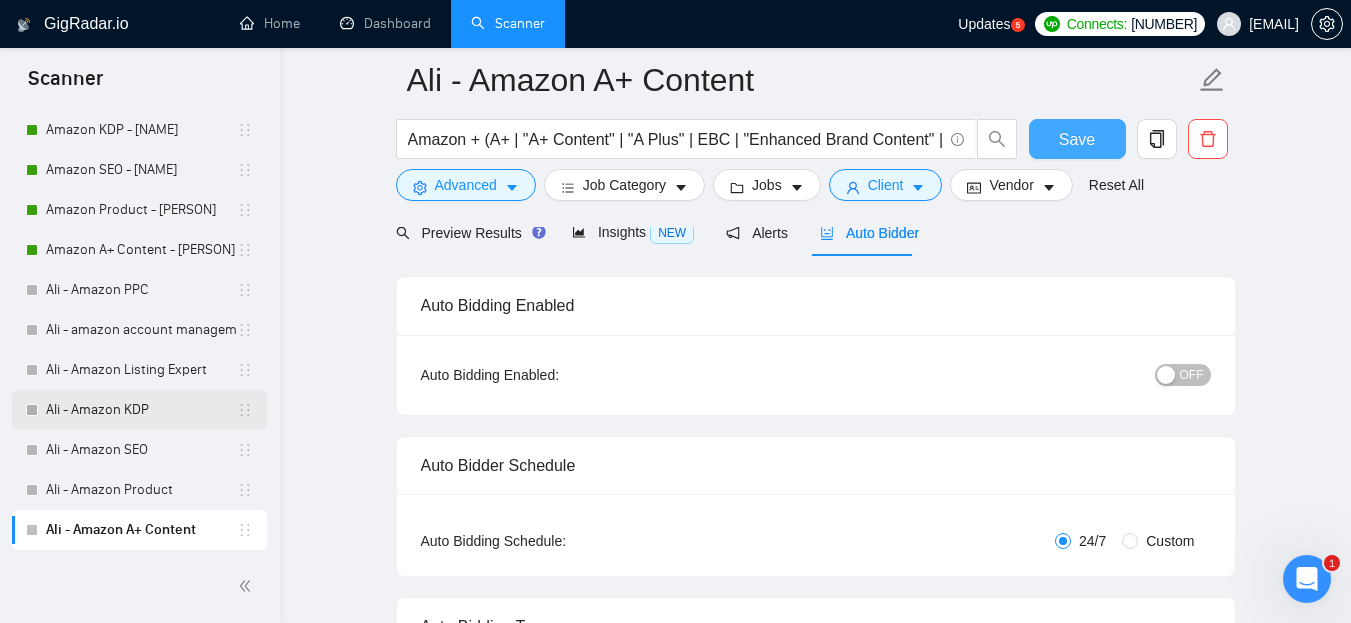 type 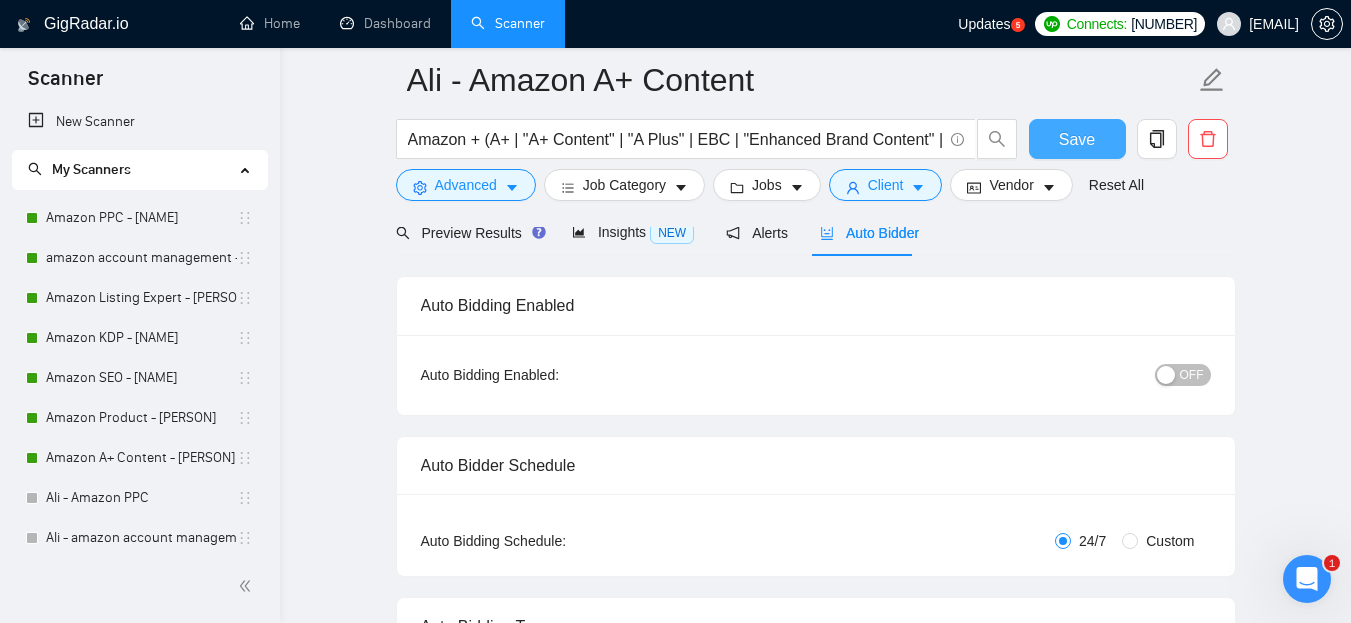 scroll, scrollTop: 0, scrollLeft: 0, axis: both 